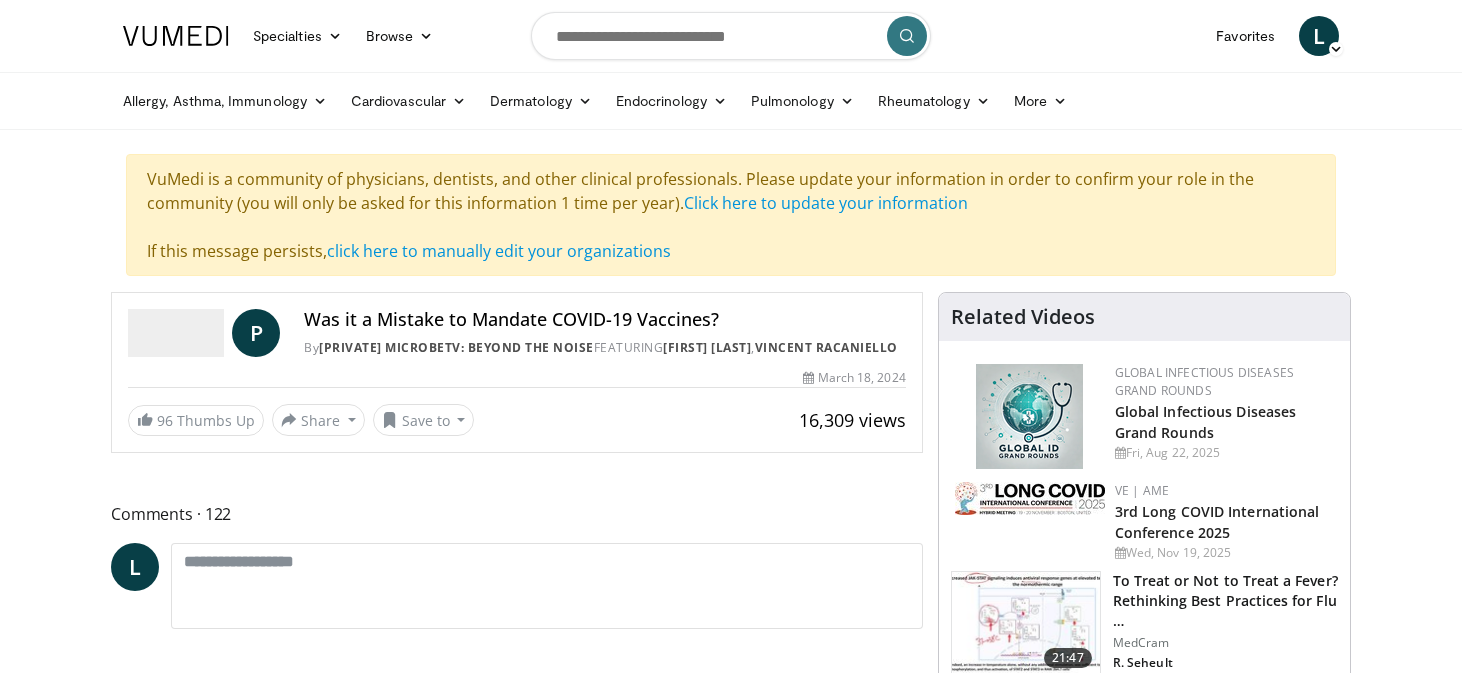 scroll, scrollTop: 0, scrollLeft: 0, axis: both 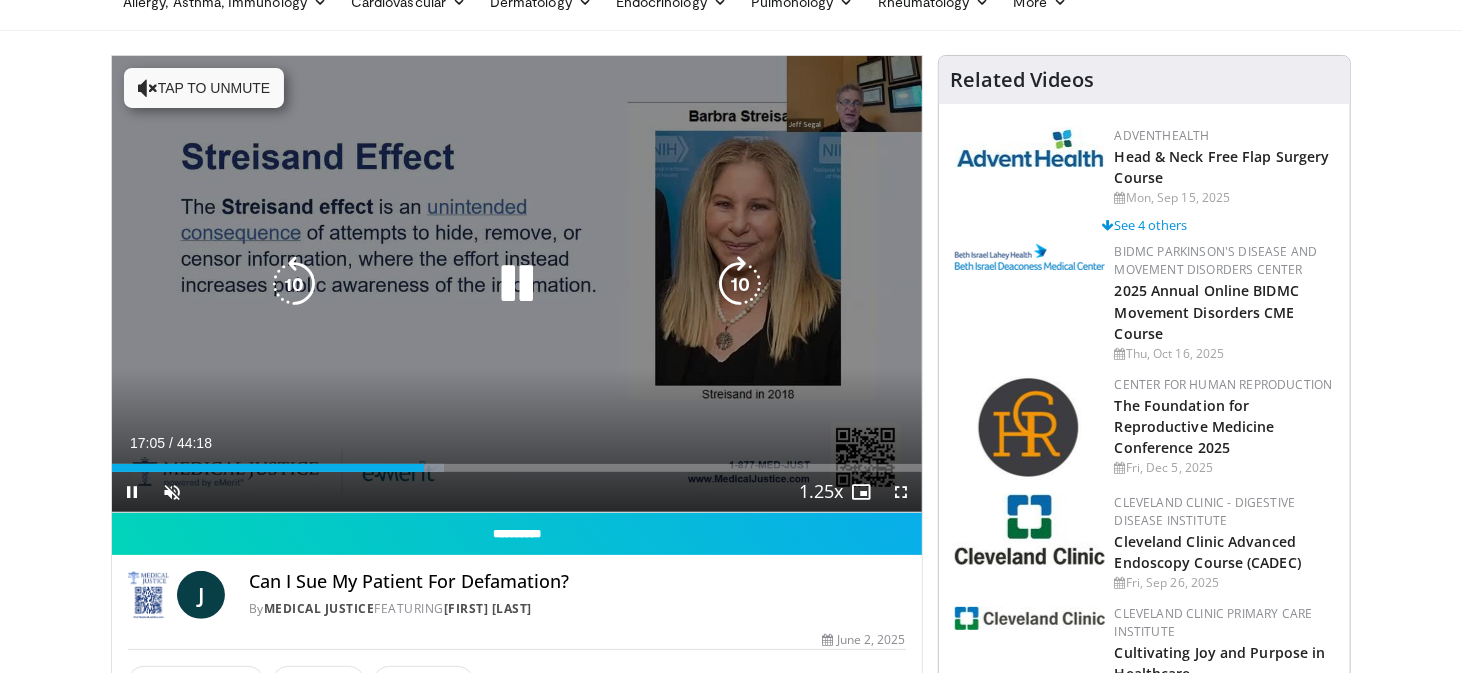 click at bounding box center (517, 284) 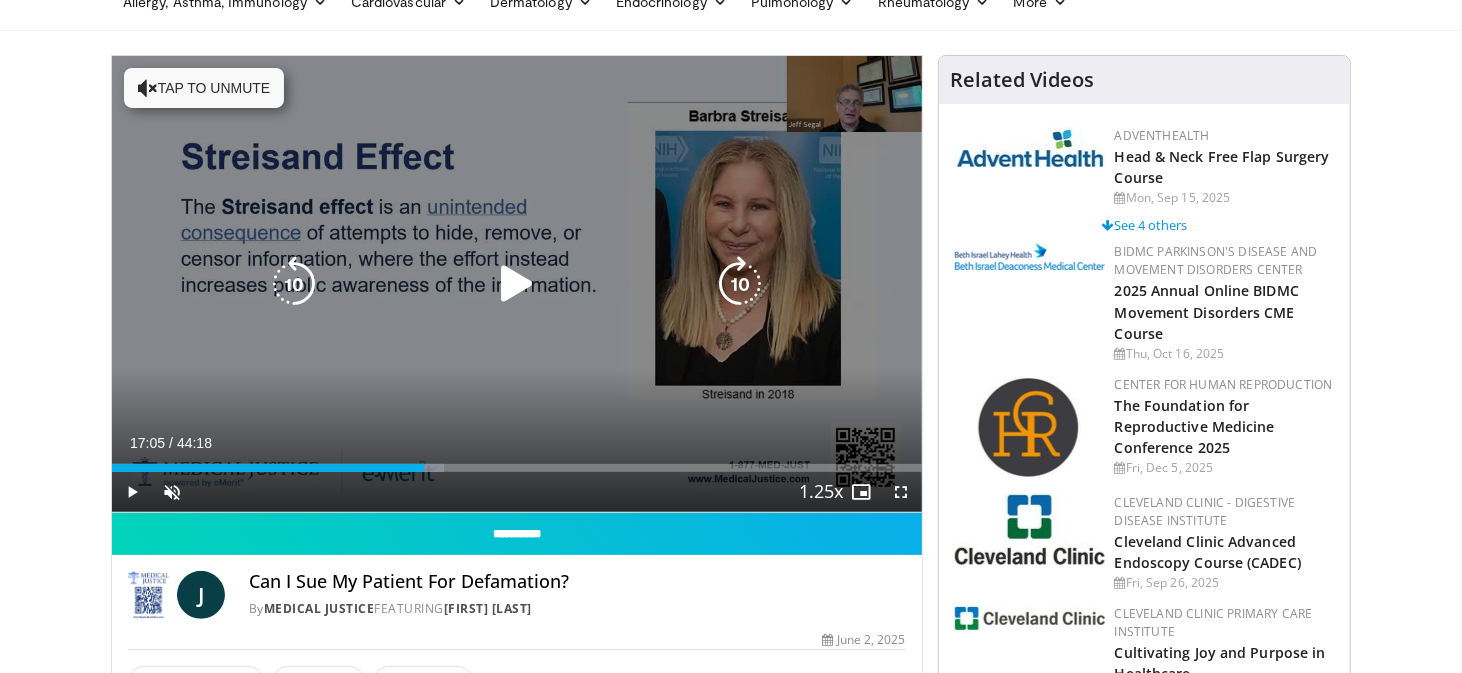 click at bounding box center (517, 284) 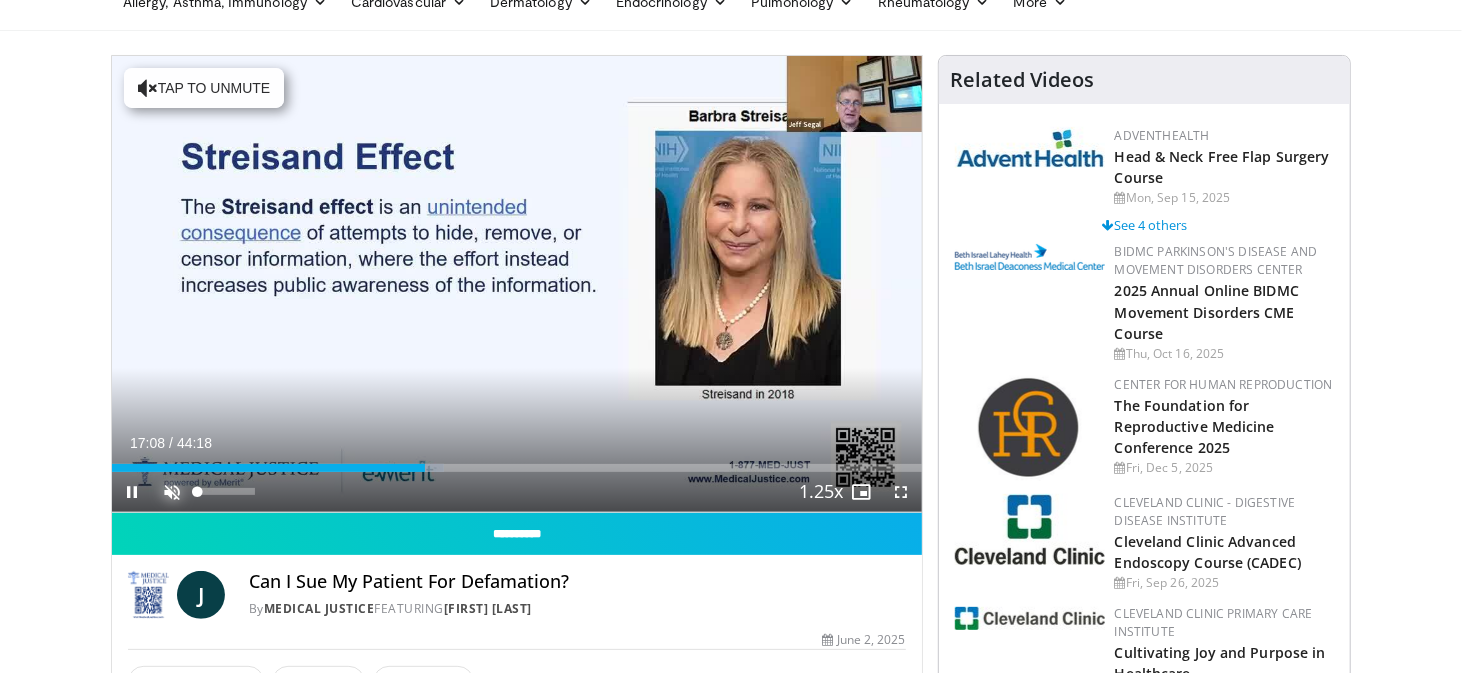 click at bounding box center (172, 492) 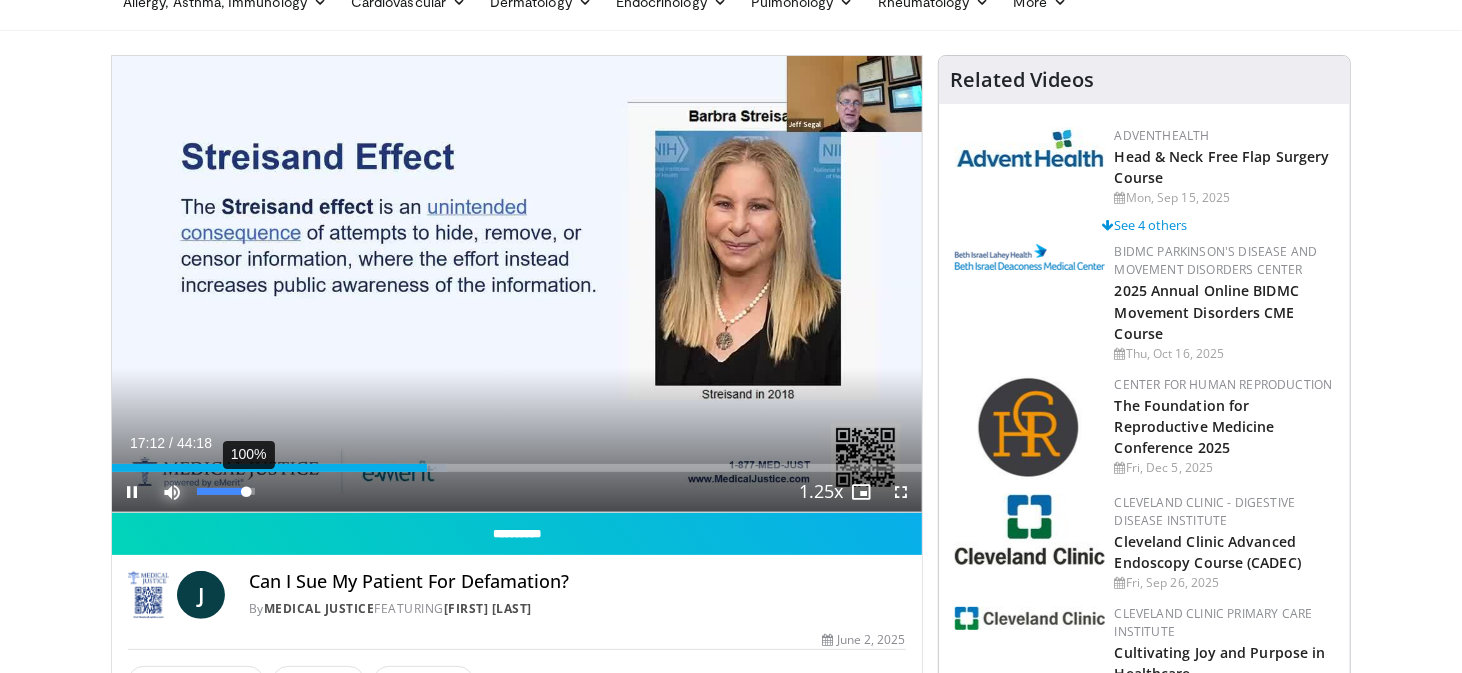 click at bounding box center [221, 491] 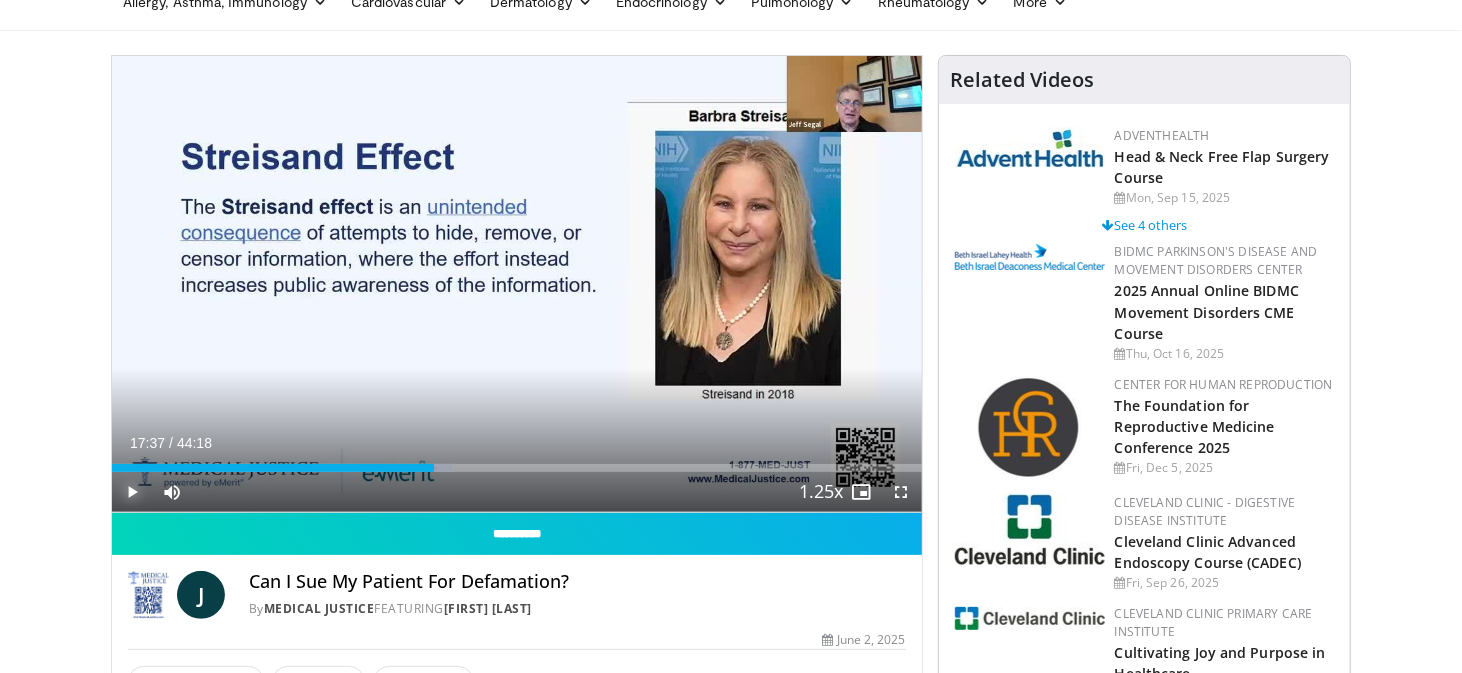 click at bounding box center [132, 492] 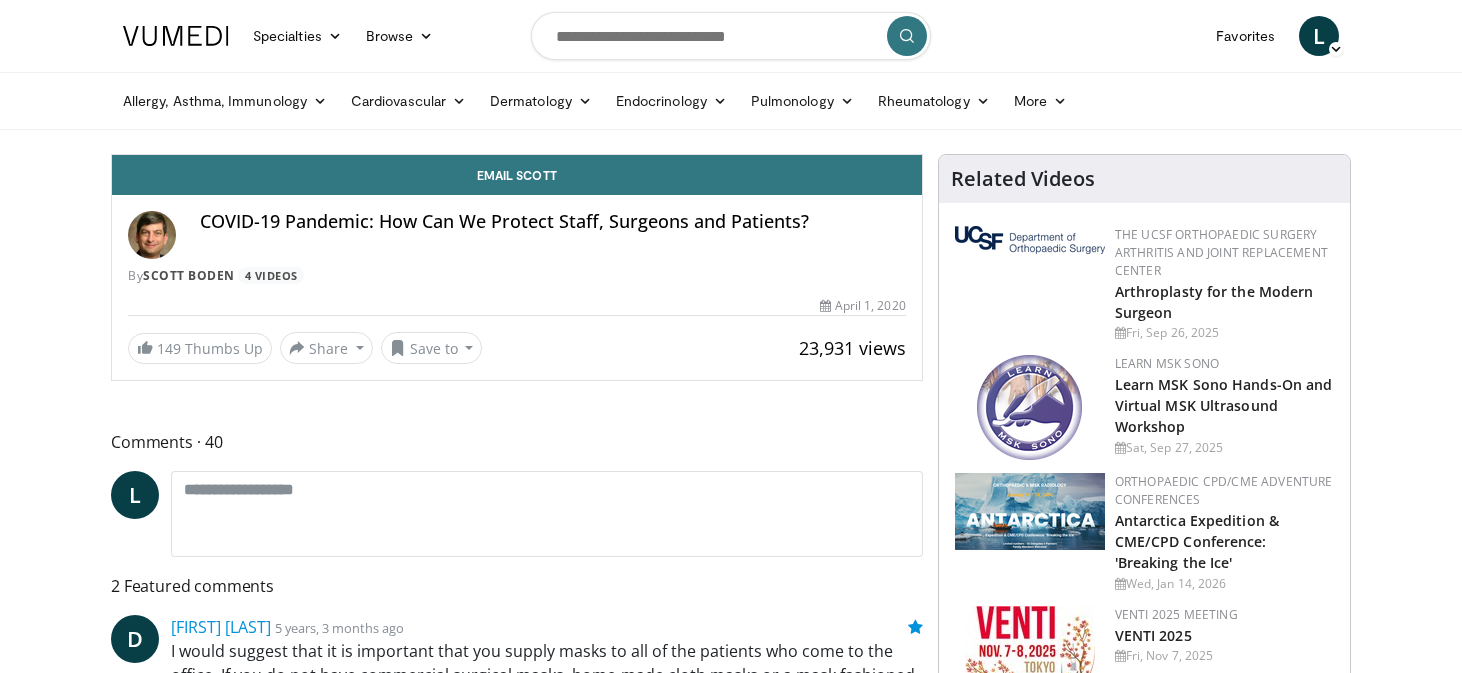 scroll, scrollTop: 0, scrollLeft: 0, axis: both 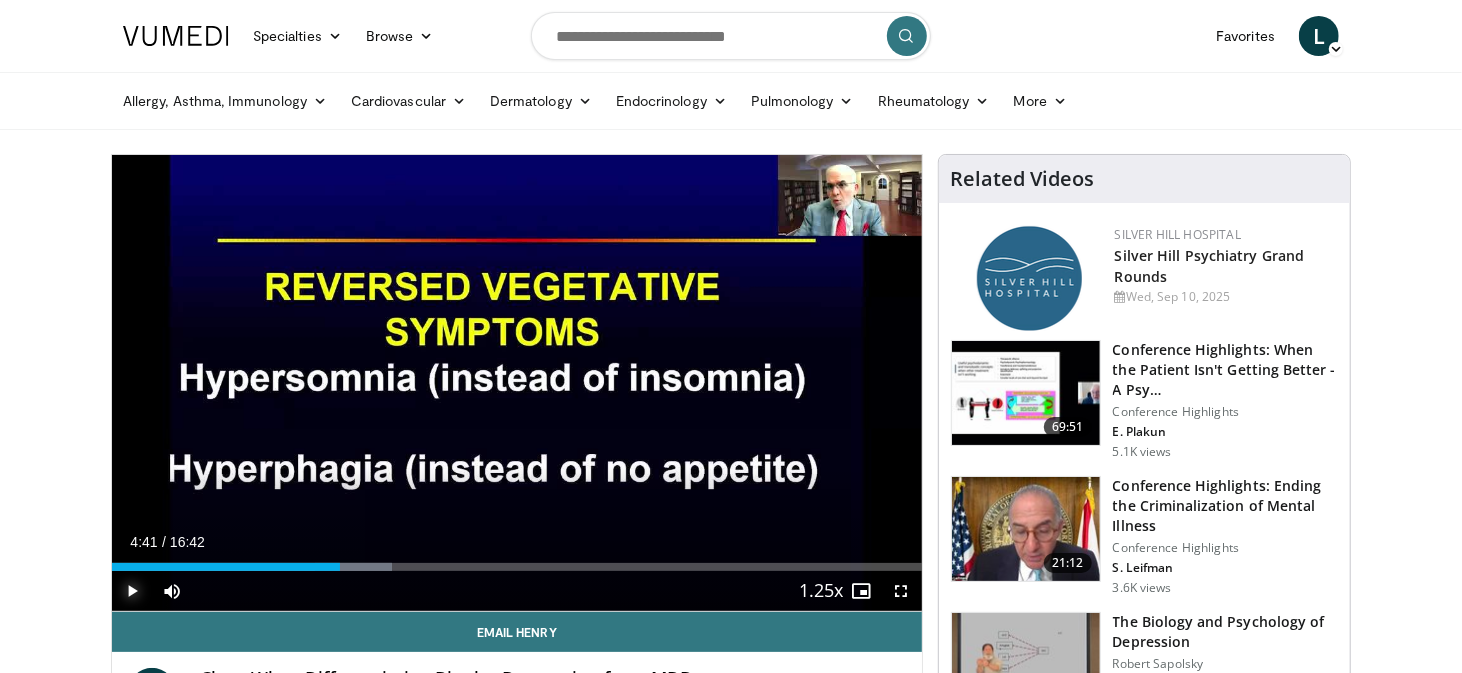 click at bounding box center (132, 591) 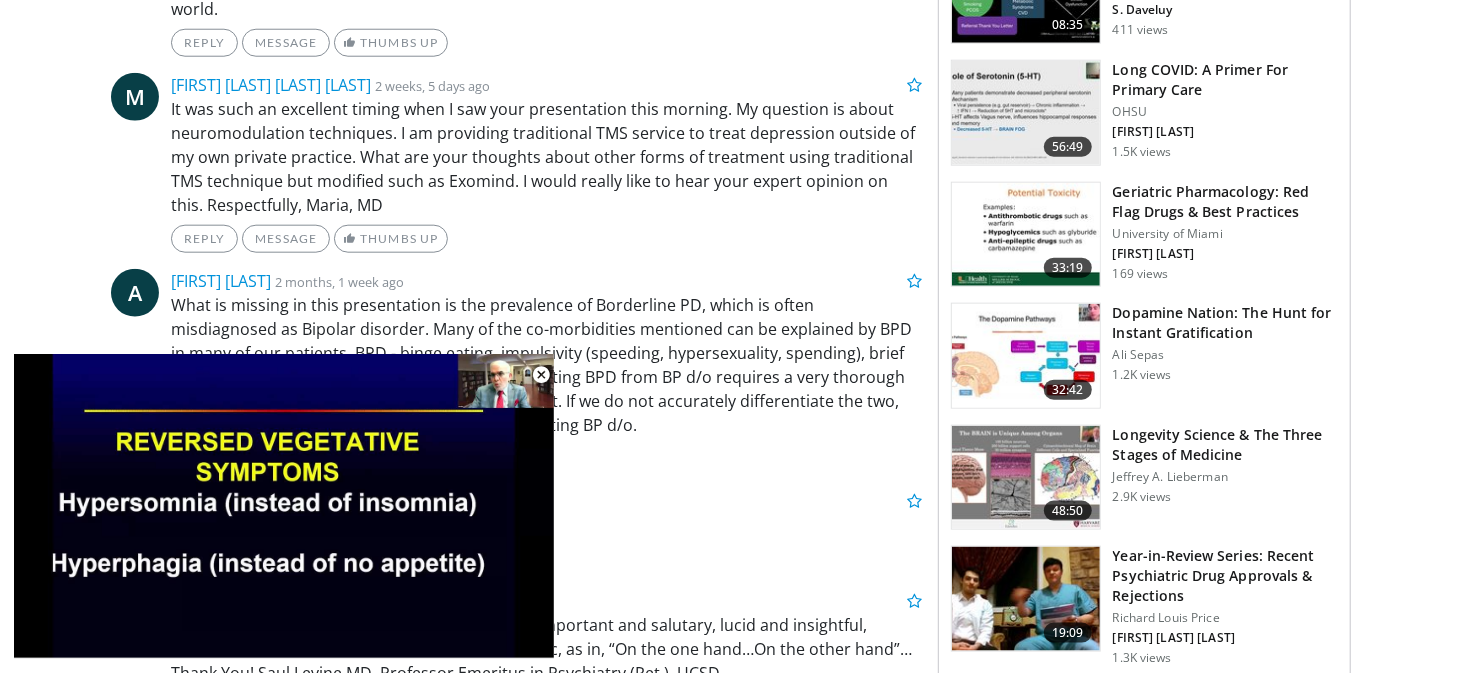 scroll, scrollTop: 1296, scrollLeft: 0, axis: vertical 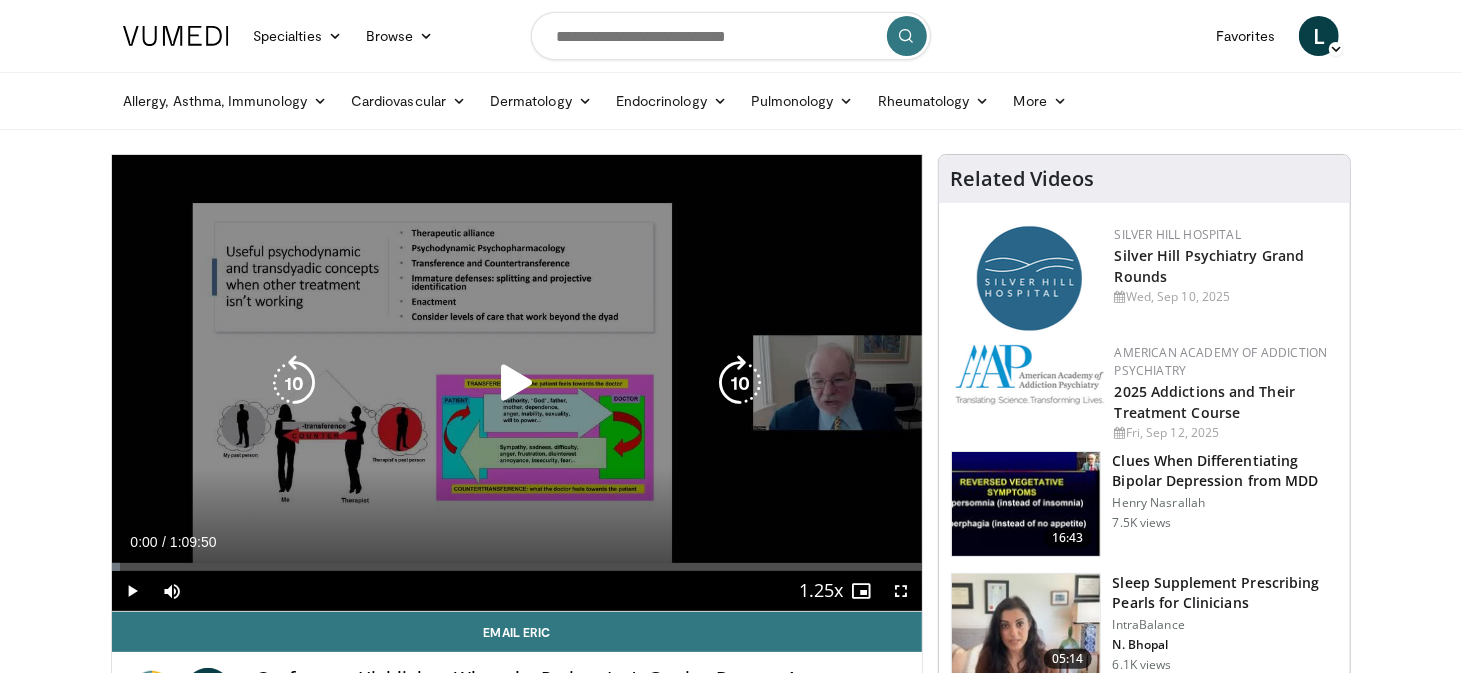 click at bounding box center (517, 383) 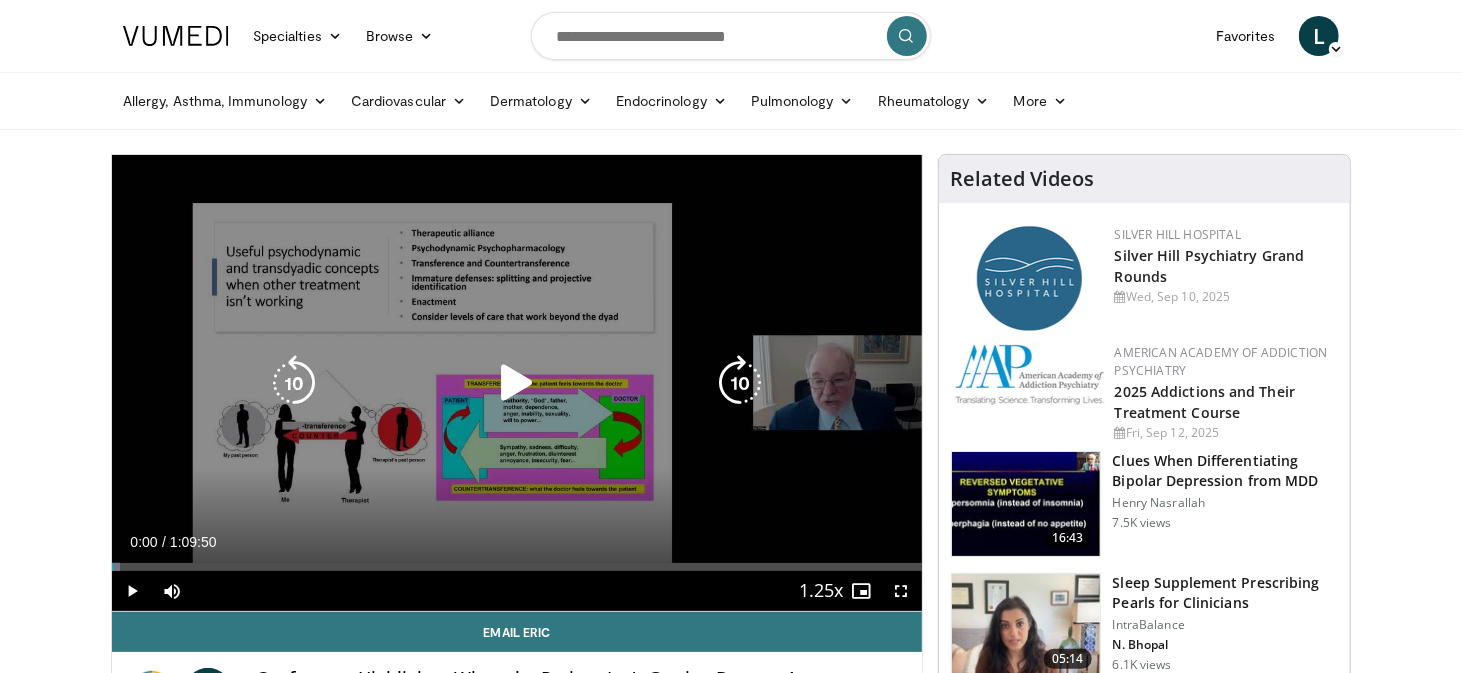 click at bounding box center [517, 383] 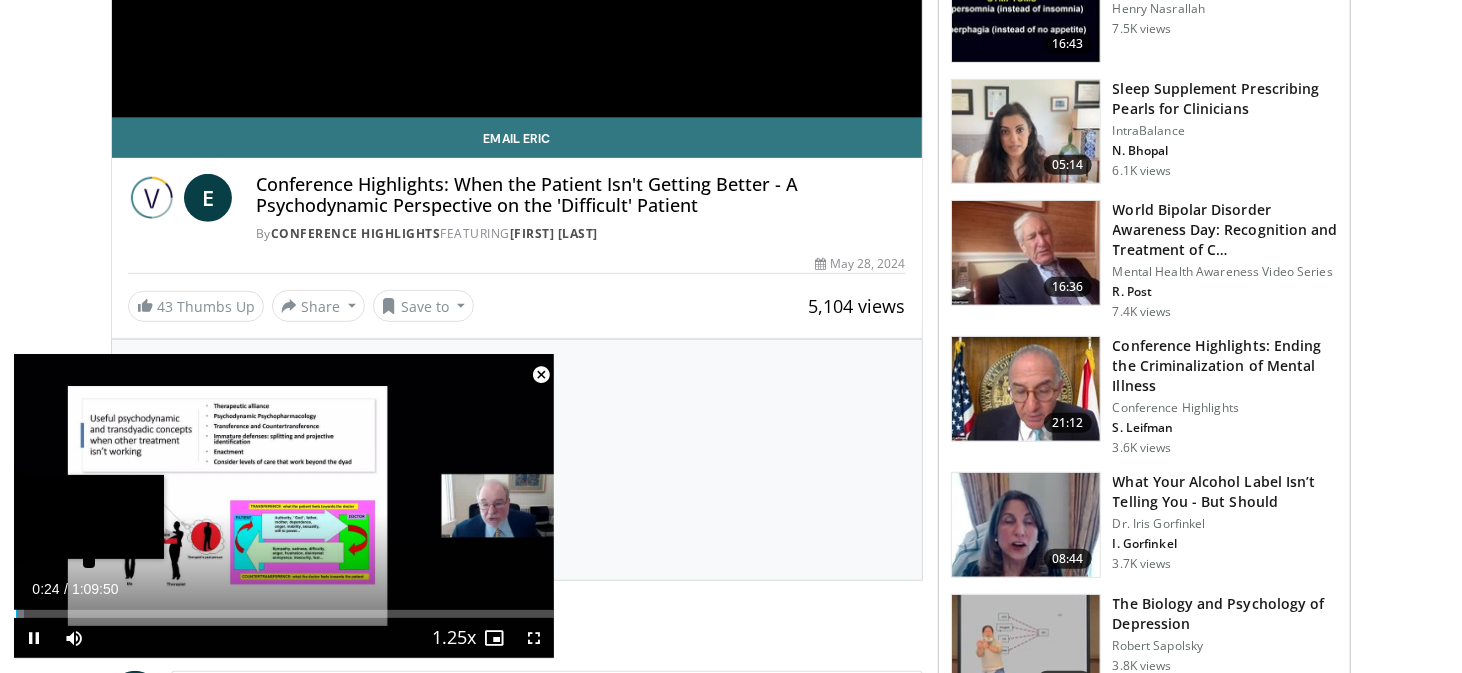 scroll, scrollTop: 496, scrollLeft: 0, axis: vertical 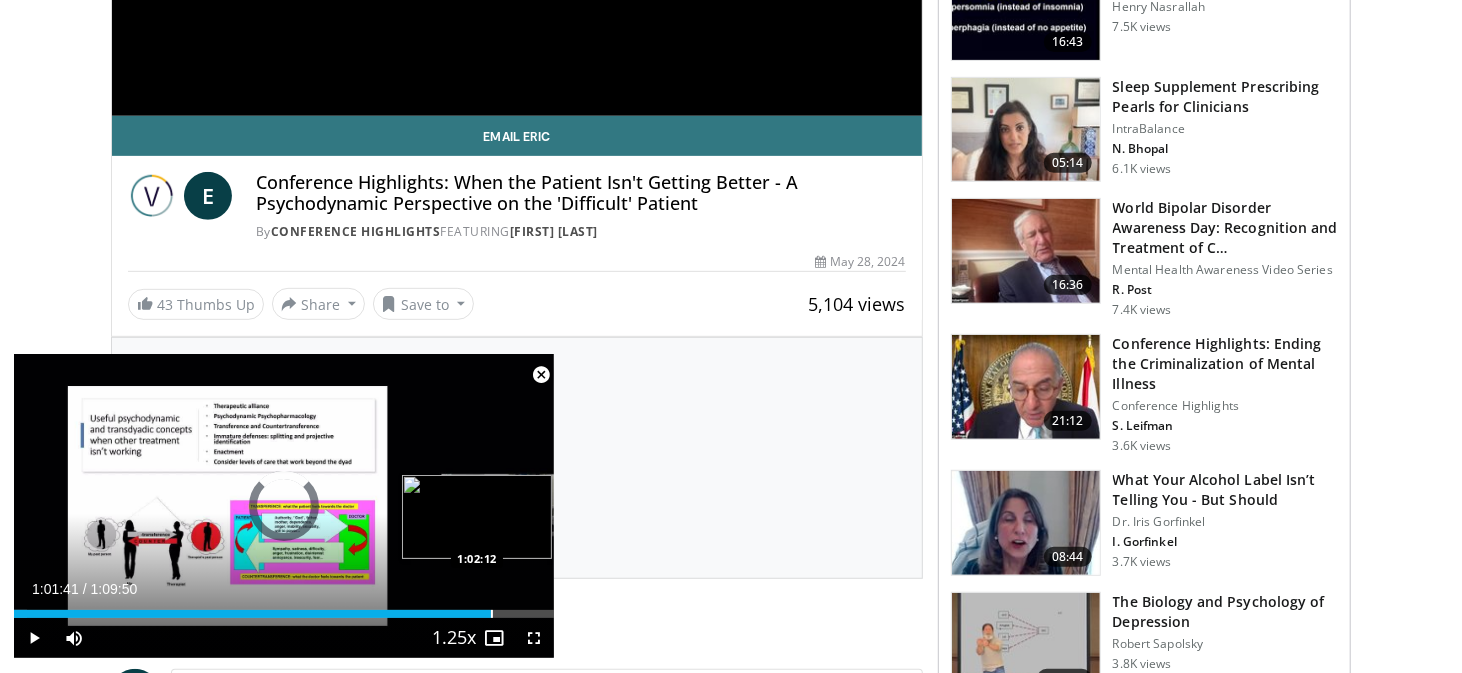 click at bounding box center (492, 614) 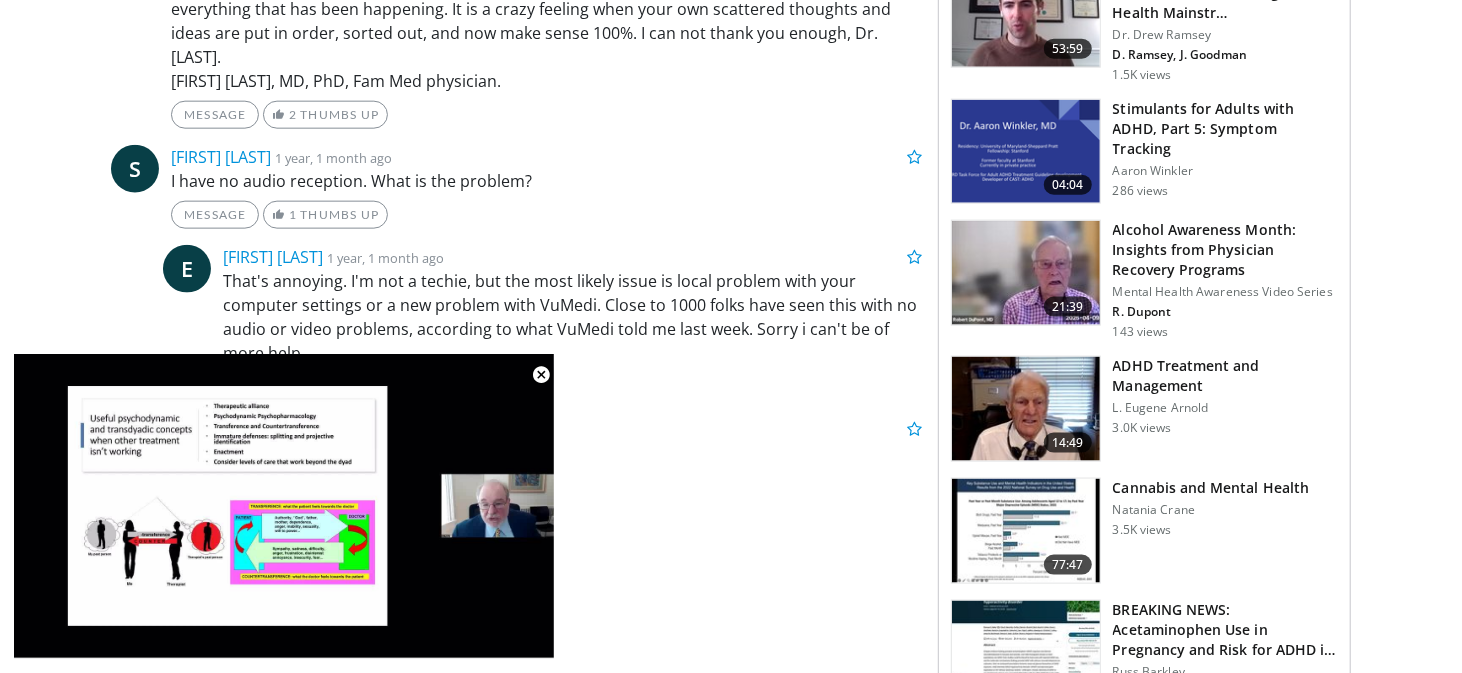 scroll, scrollTop: 1491, scrollLeft: 0, axis: vertical 